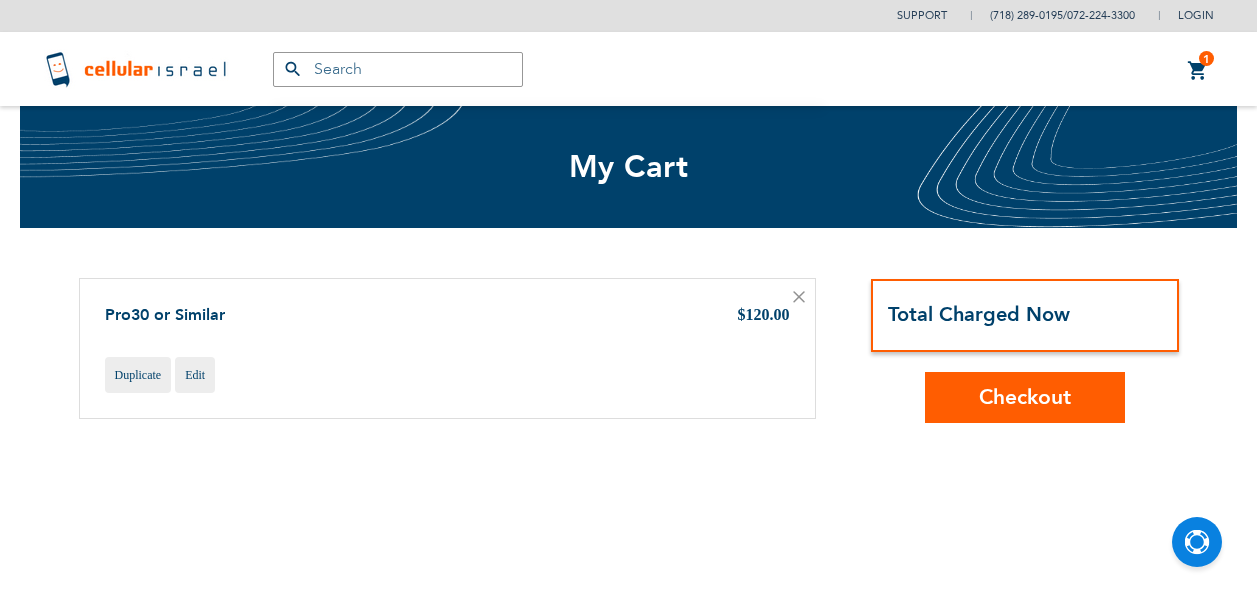 scroll, scrollTop: 0, scrollLeft: 0, axis: both 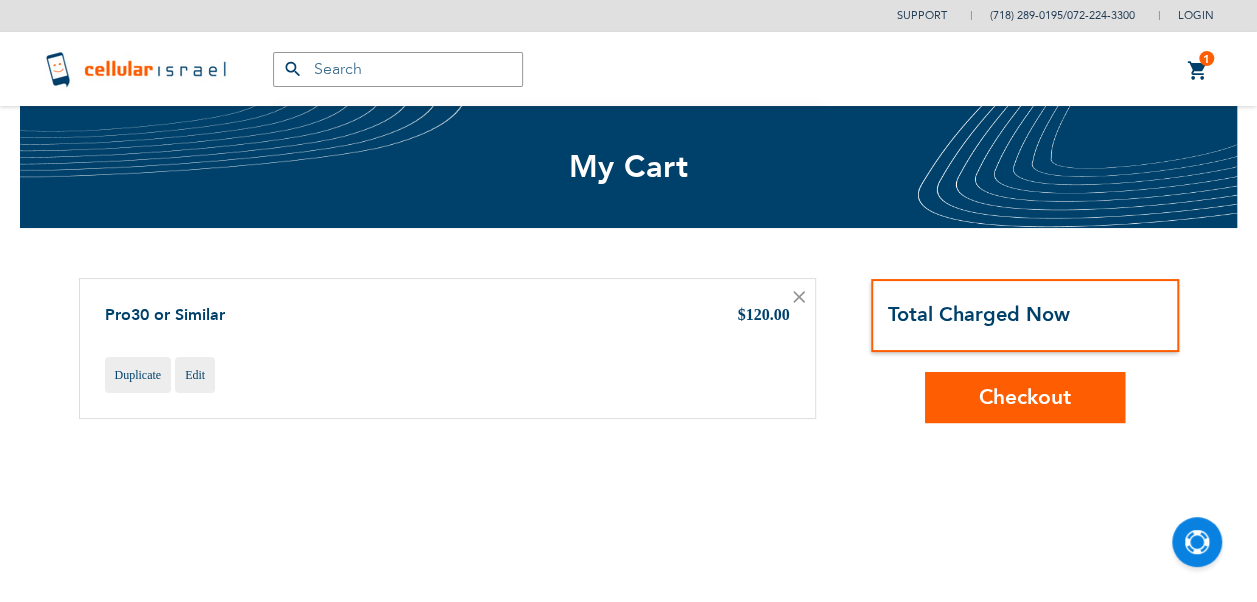 click on "Checkout" at bounding box center [1025, 397] 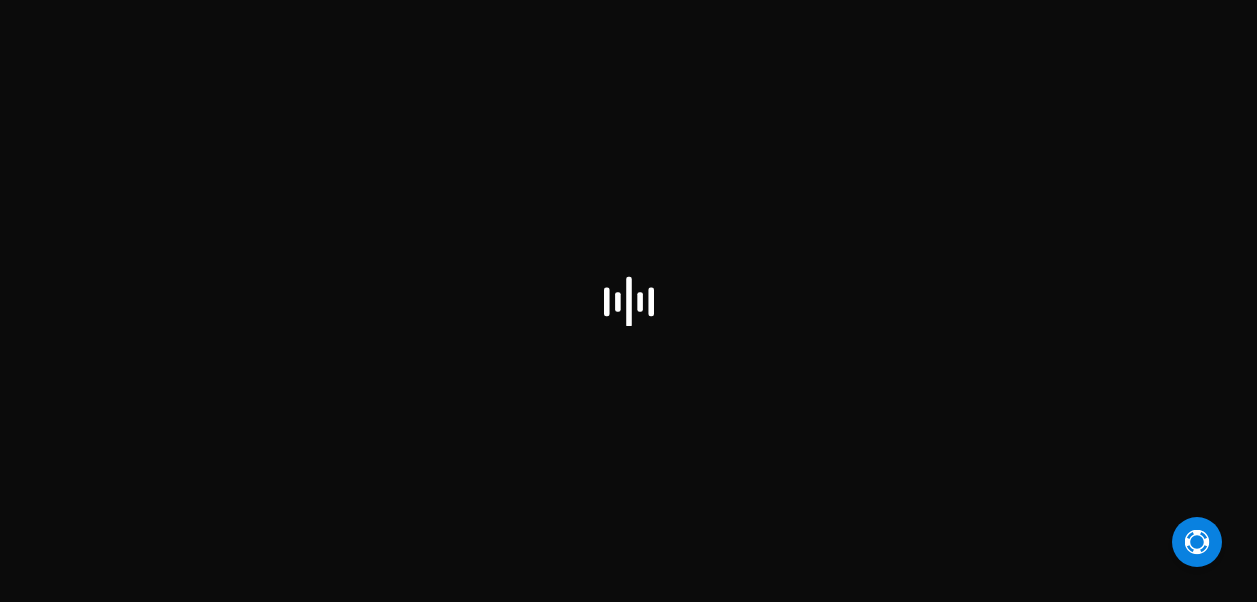 scroll, scrollTop: 0, scrollLeft: 0, axis: both 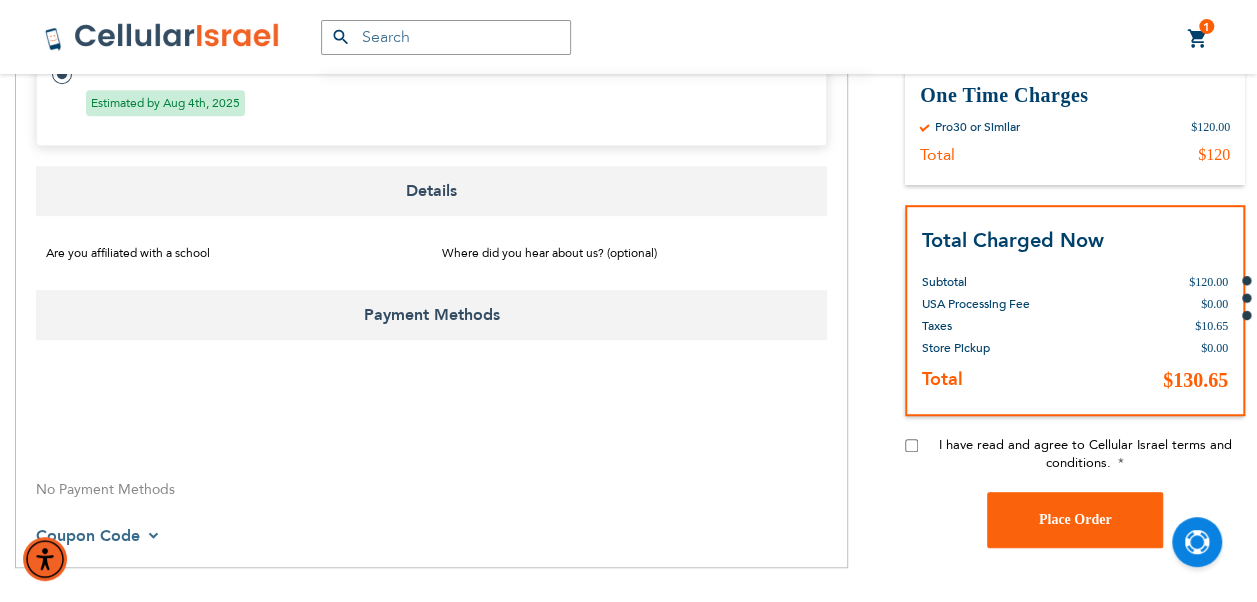 select on "US" 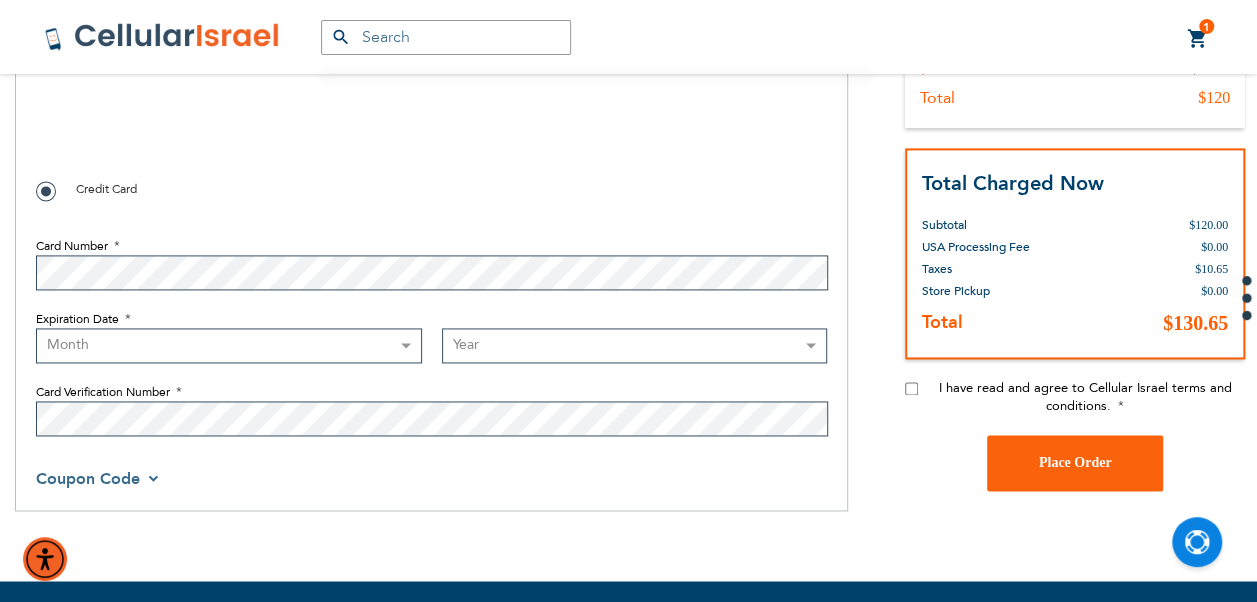 scroll, scrollTop: 1185, scrollLeft: 0, axis: vertical 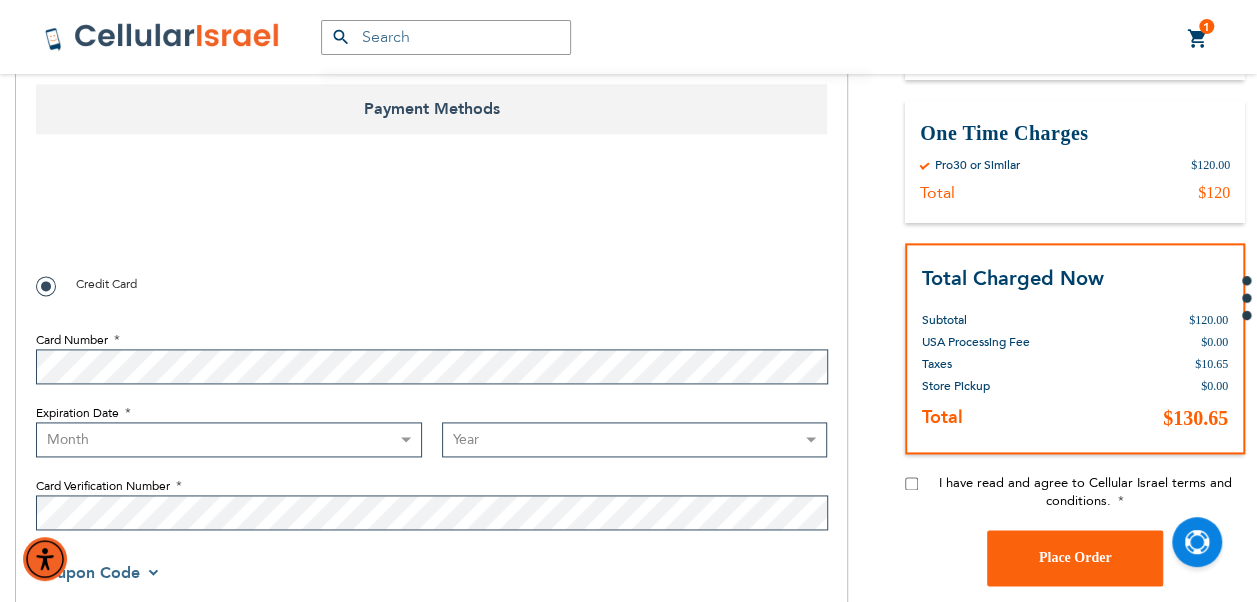 click on "I have read and agree to Cellular Israel terms and conditions." at bounding box center [911, 482] 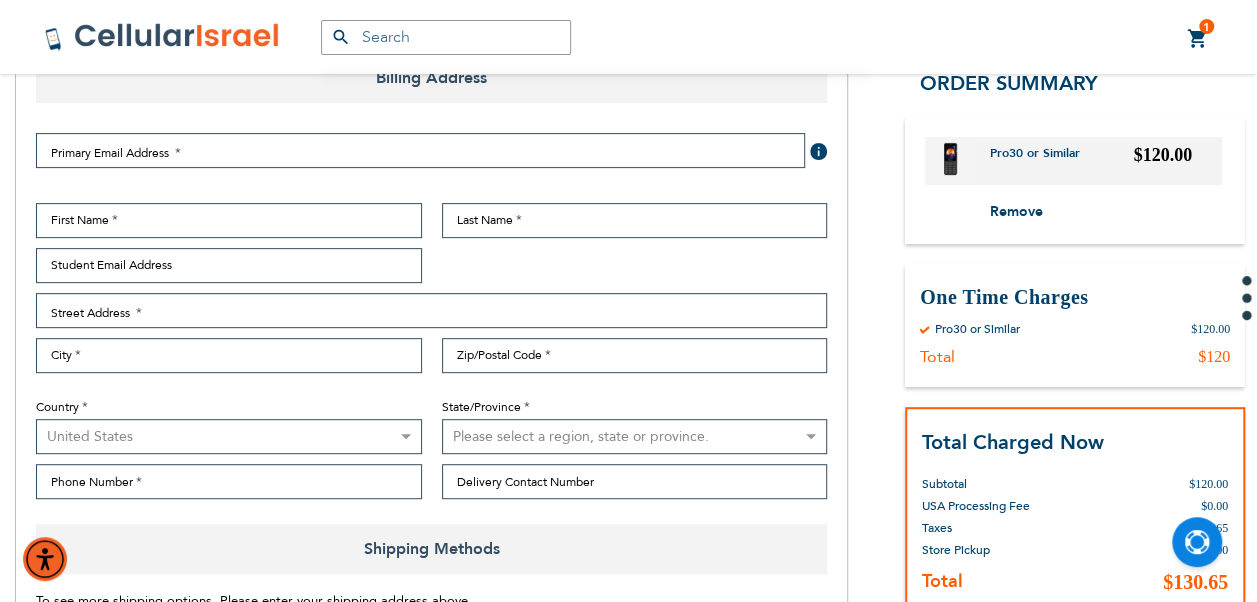 scroll, scrollTop: 285, scrollLeft: 0, axis: vertical 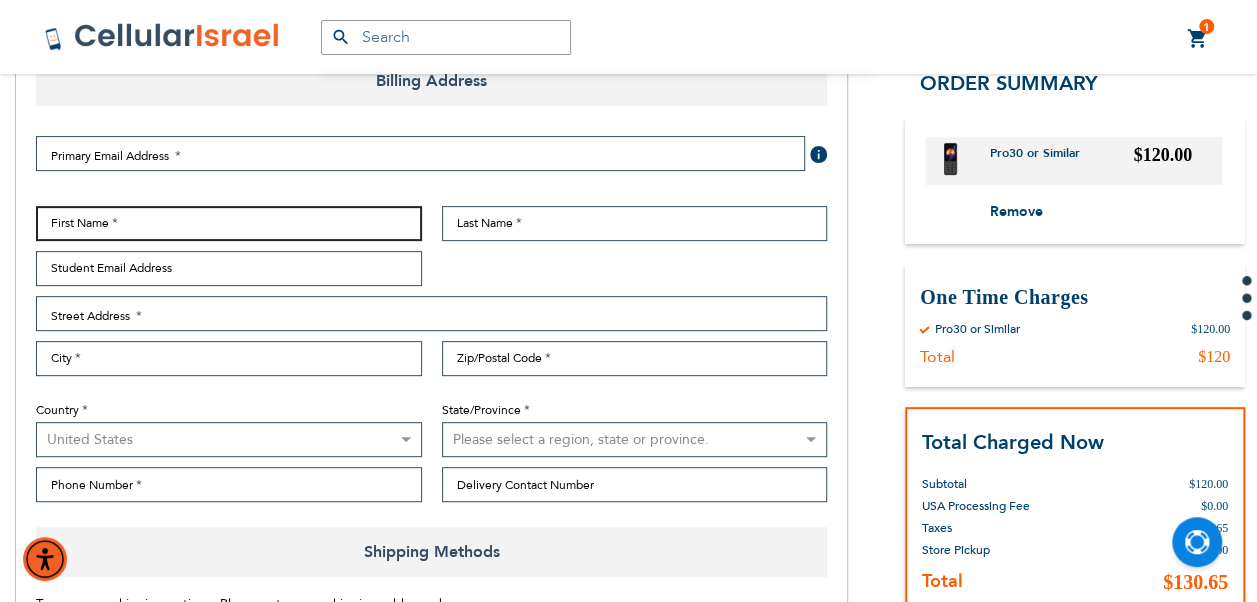 drag, startPoint x: 125, startPoint y: 226, endPoint x: 132, endPoint y: 205, distance: 22.135944 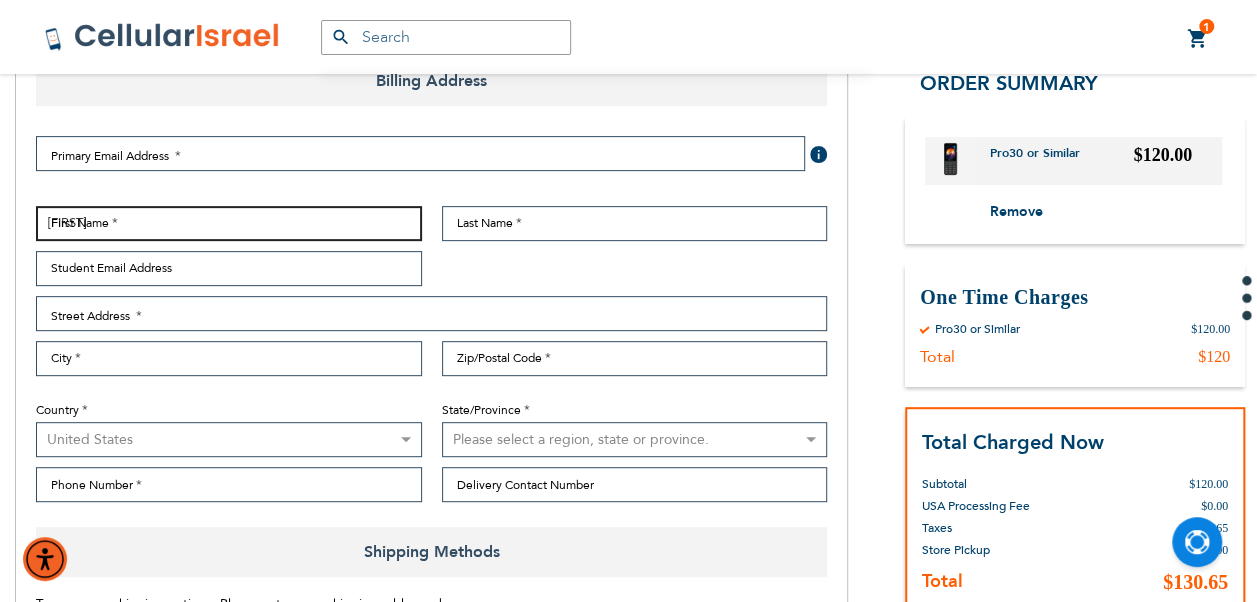 type on "[FIRST]" 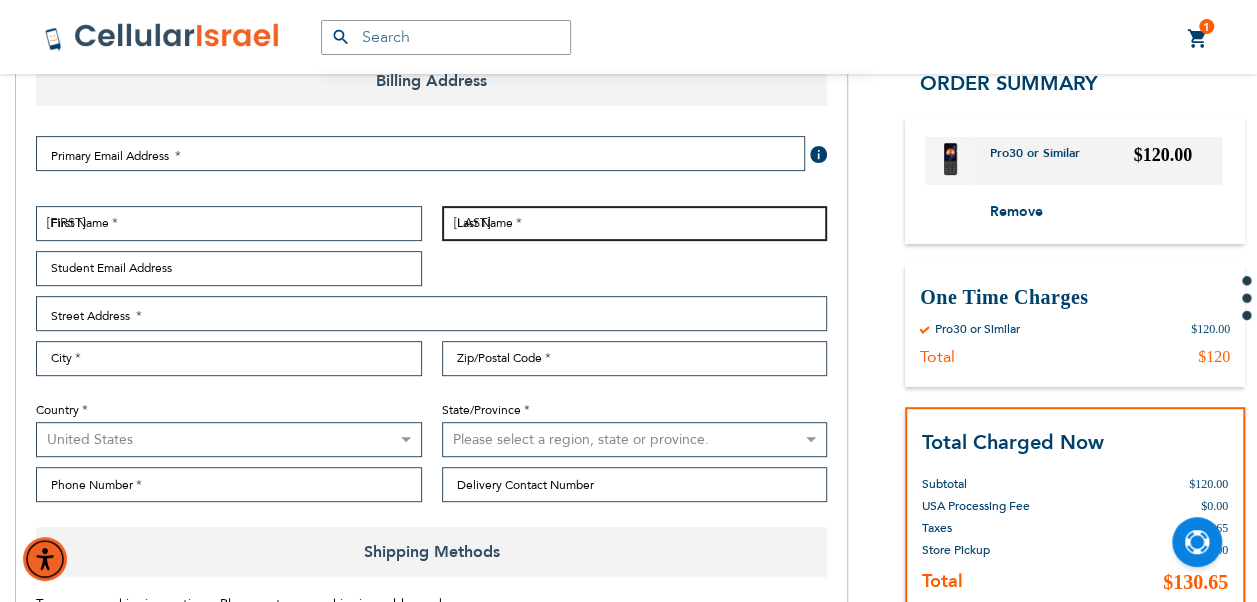 type on "[LAST]" 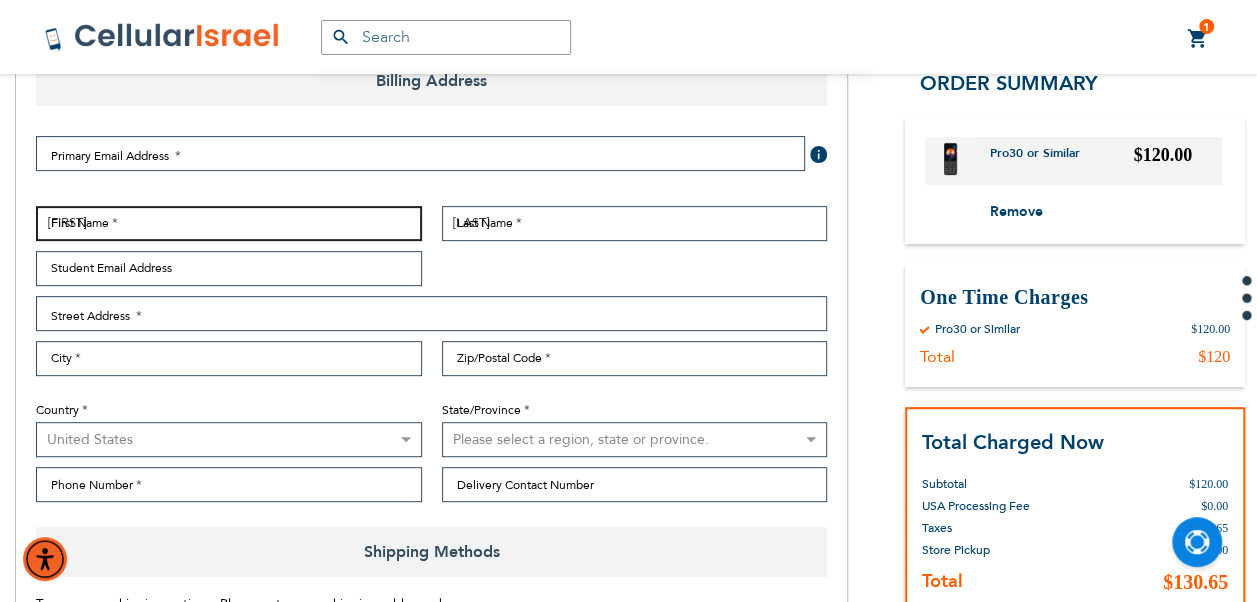 click on "[FIRST]" at bounding box center [229, 223] 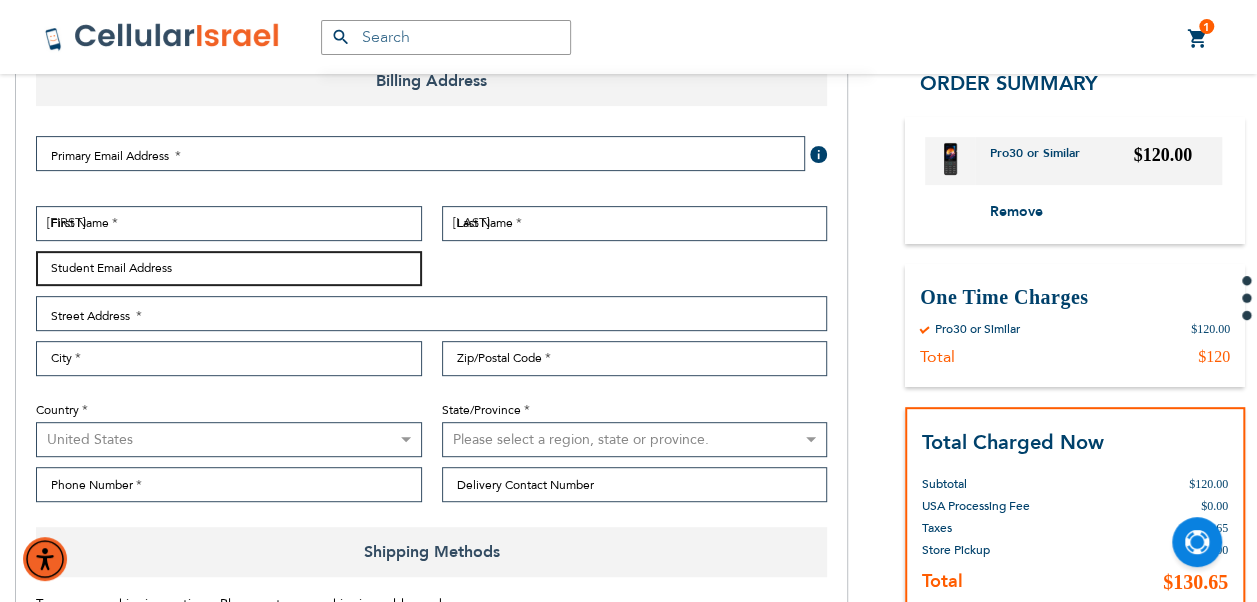click on "Student Email Address" at bounding box center [229, 268] 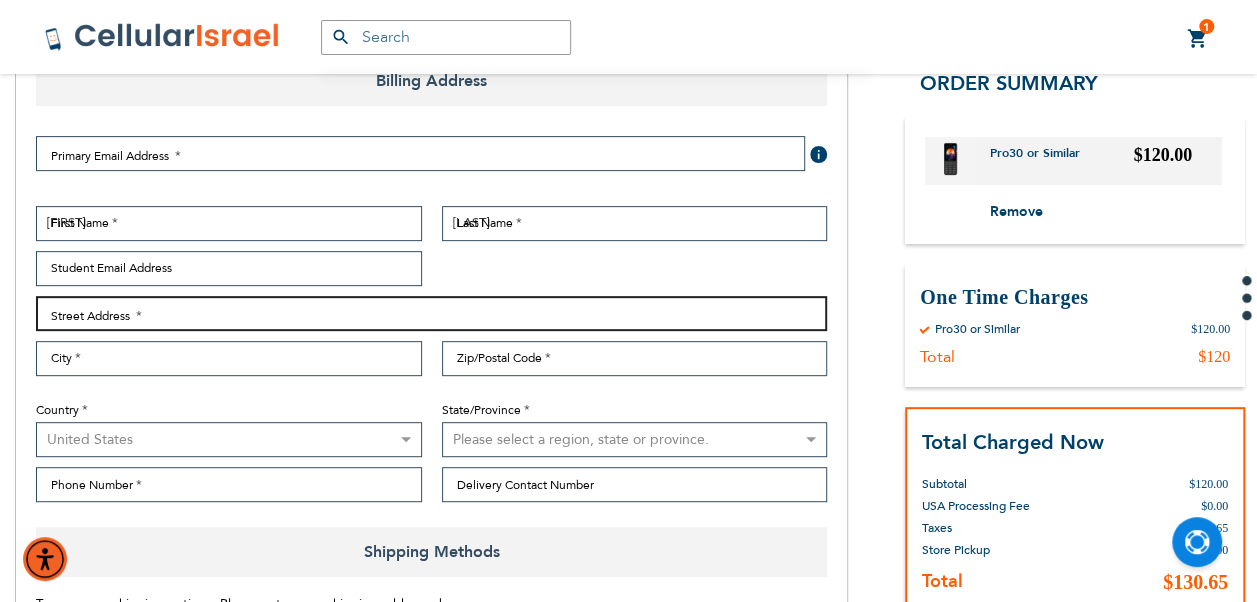 click on "Street Address: Line 1" at bounding box center (431, 313) 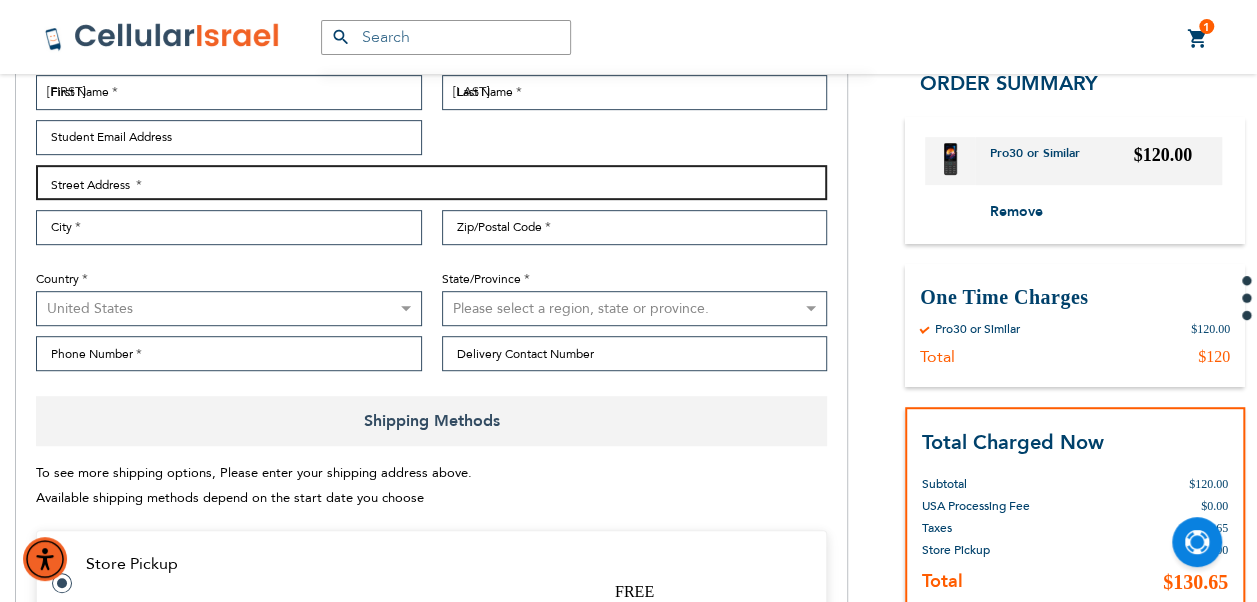 scroll, scrollTop: 385, scrollLeft: 0, axis: vertical 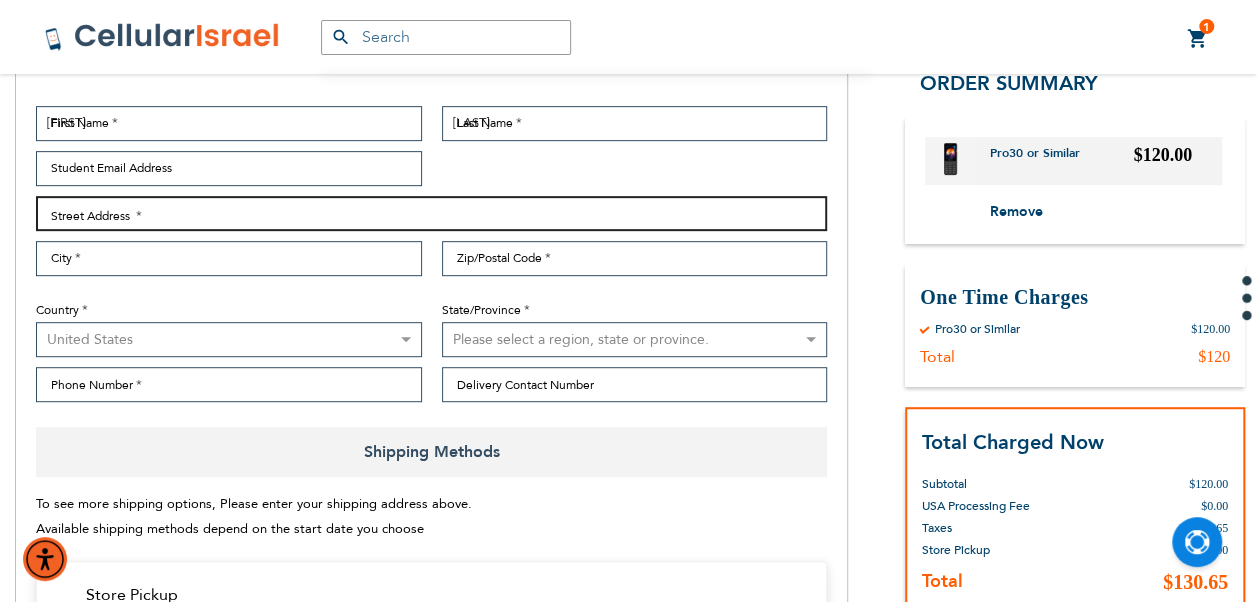 paste on "[NUMBER] [STREET] [CITY] [STATE] [POSTALCODE]" 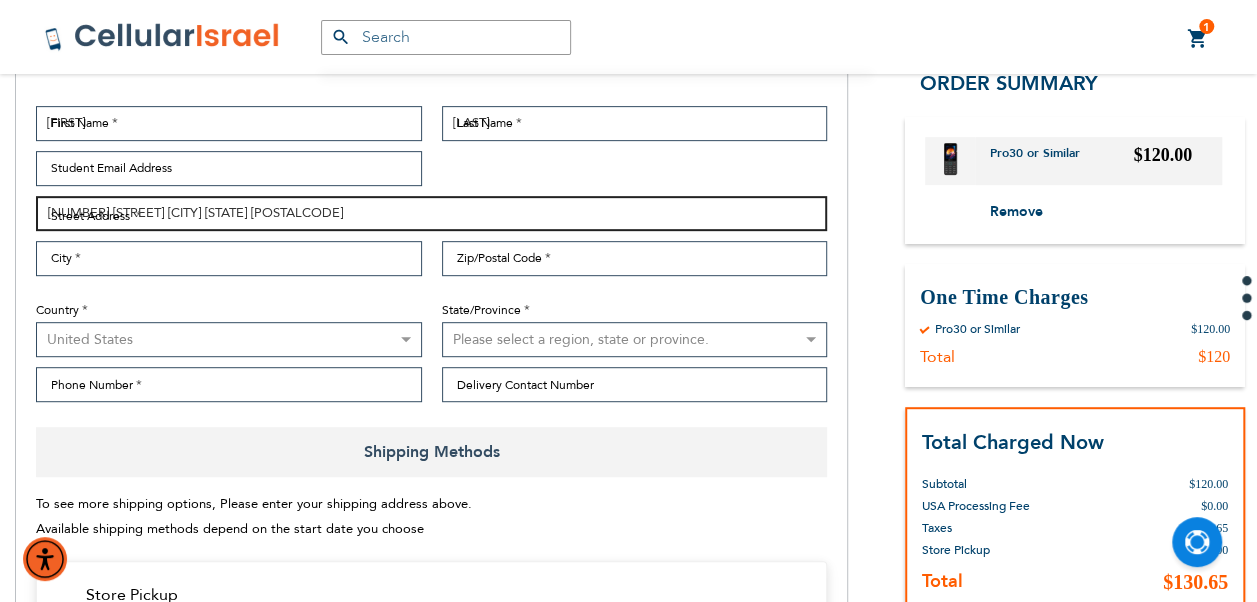 type on "[NUMBER] [STREET] [CITY] [STATE] [POSTALCODE]" 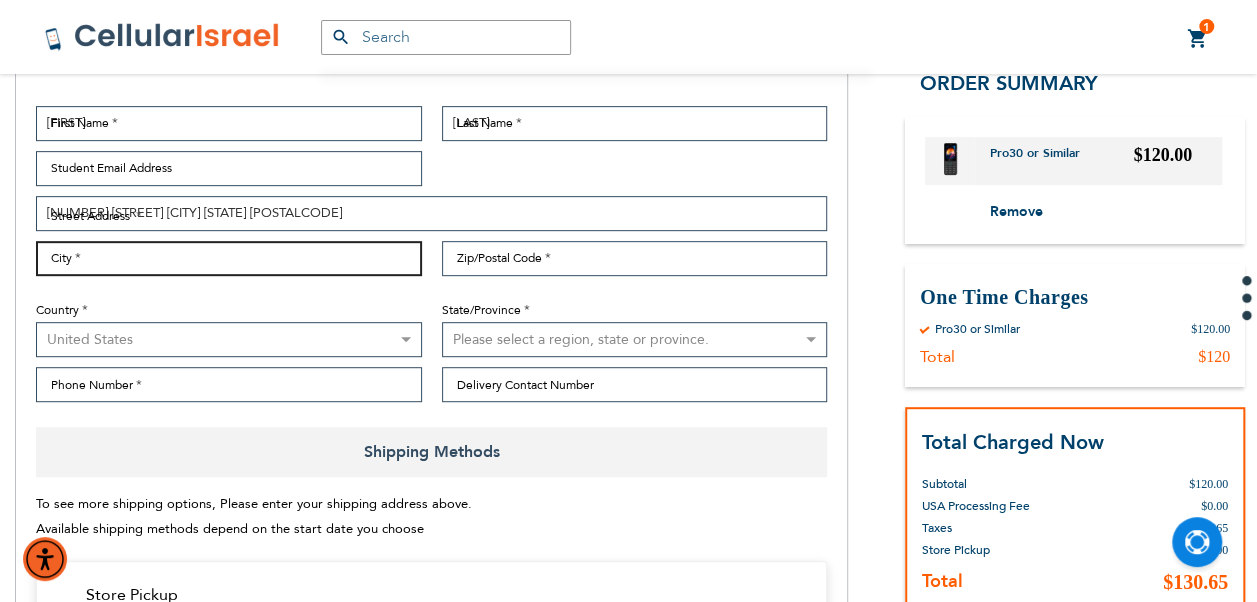 click on "City" at bounding box center [229, 258] 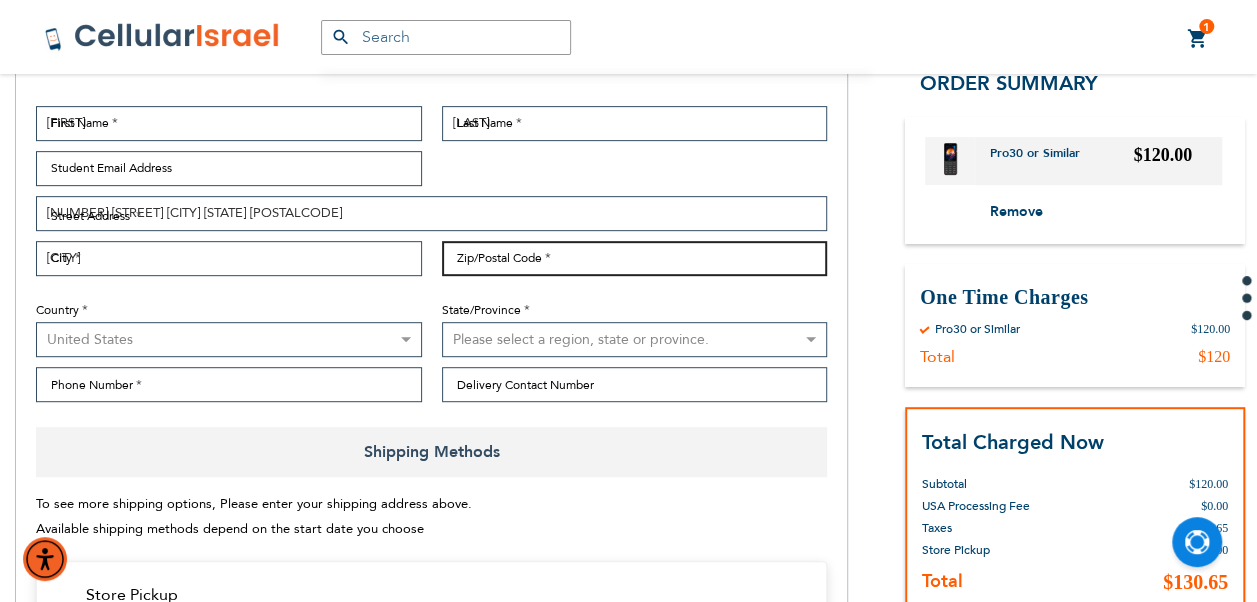type on "[POSTALCODE]" 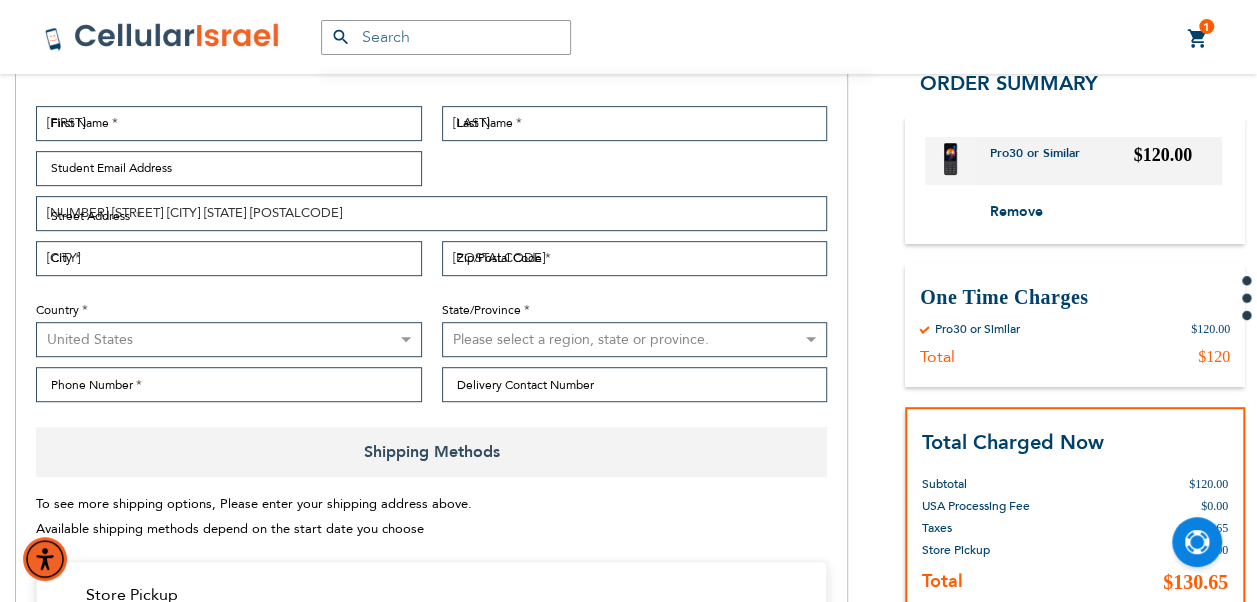 select on "43" 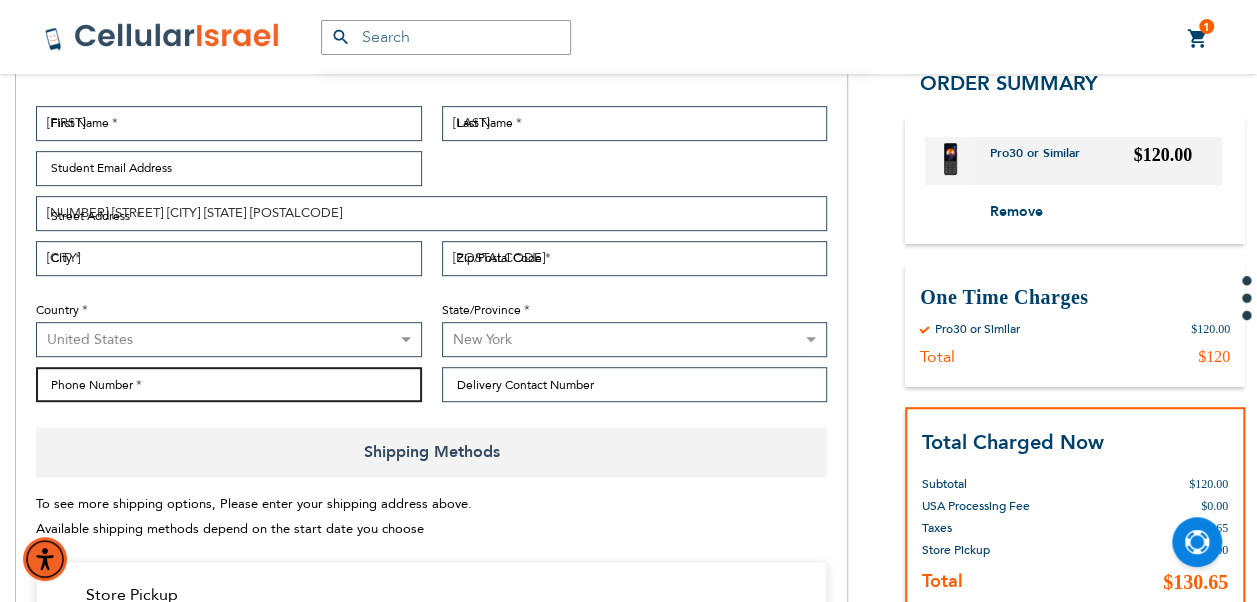 type on "[PHONE]" 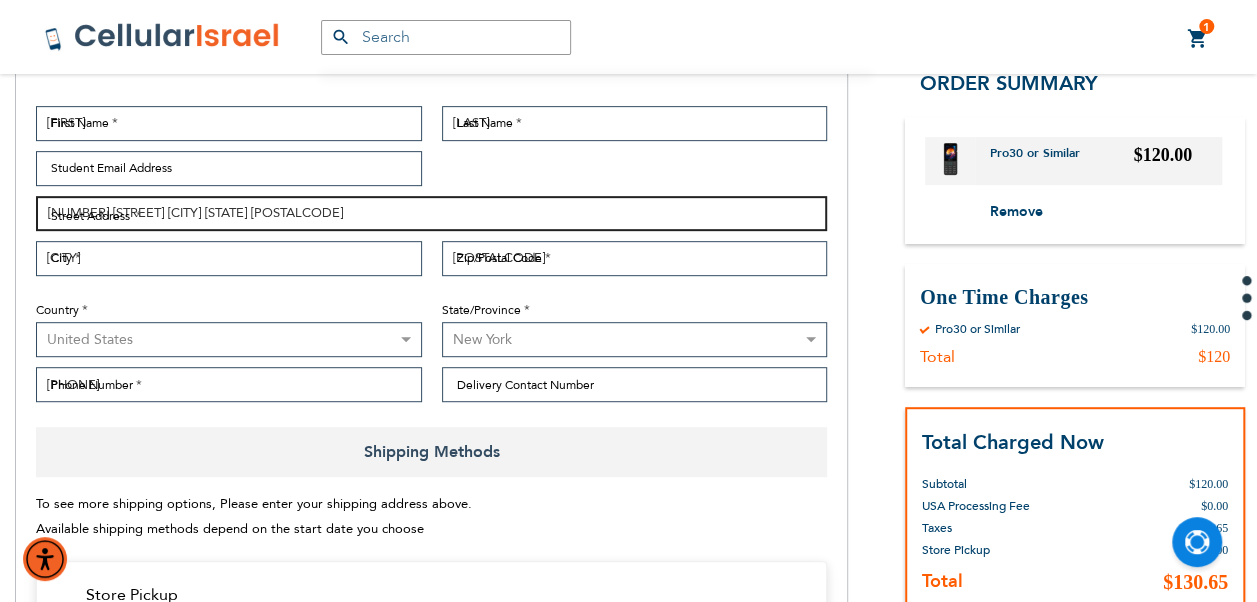 drag, startPoint x: 338, startPoint y: 212, endPoint x: 162, endPoint y: 232, distance: 177.13272 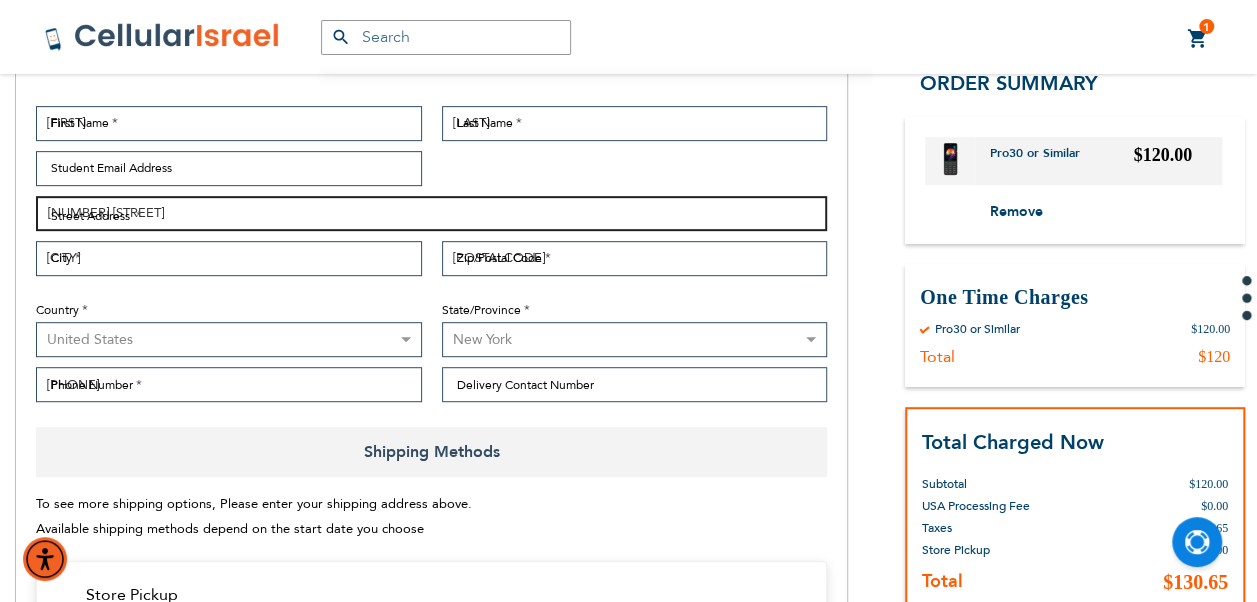 type on "[NUMBER] [STREET]" 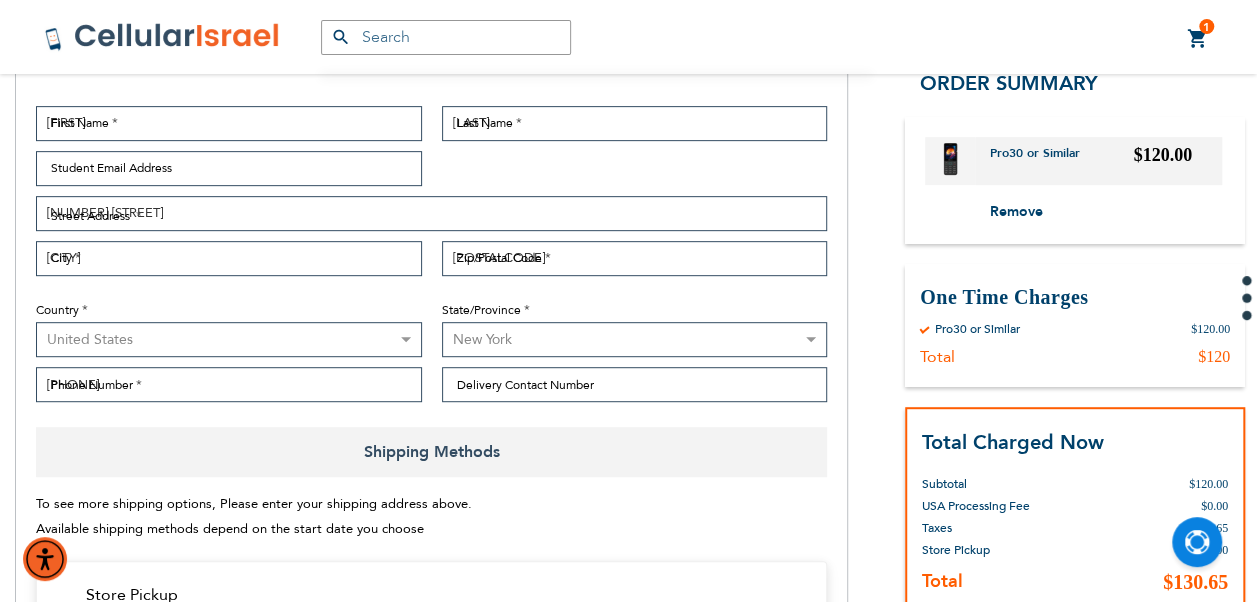 click on "Country
[COUNTRY] [COUNTRY] [COUNTRY] [COUNTRY] [COUNTRY] [COUNTRY] [COUNTRY] [COUNTRY] [COUNTRY] [COUNTRY]" at bounding box center (229, 322) 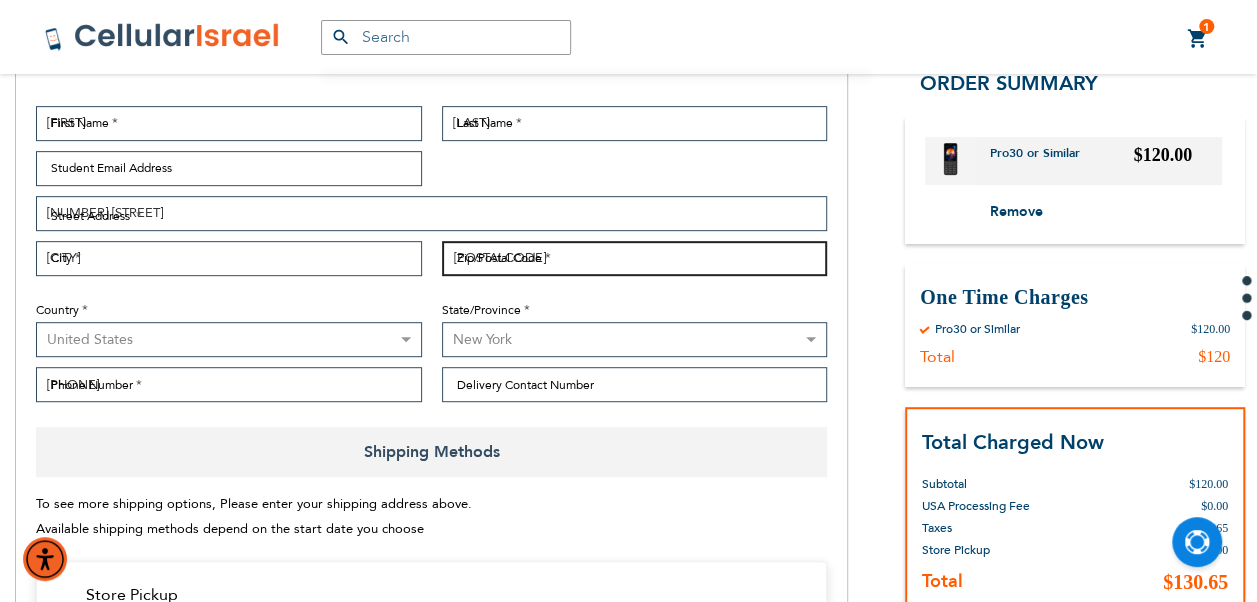 click on "[POSTALCODE]" at bounding box center [635, 258] 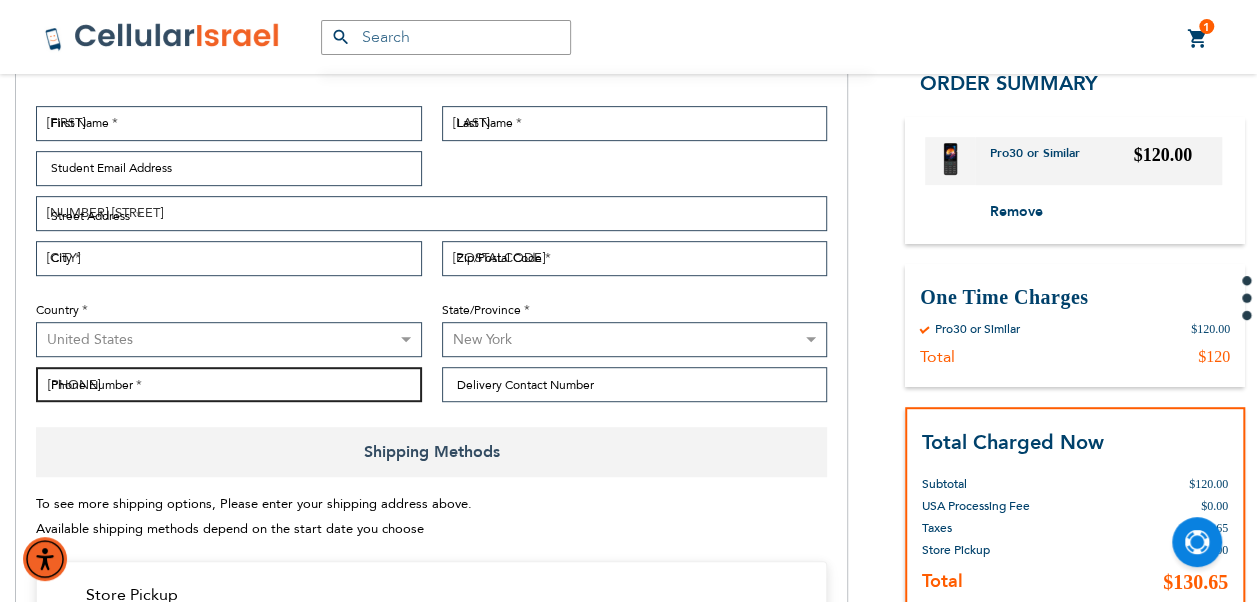 click on "[PHONE]" at bounding box center (229, 384) 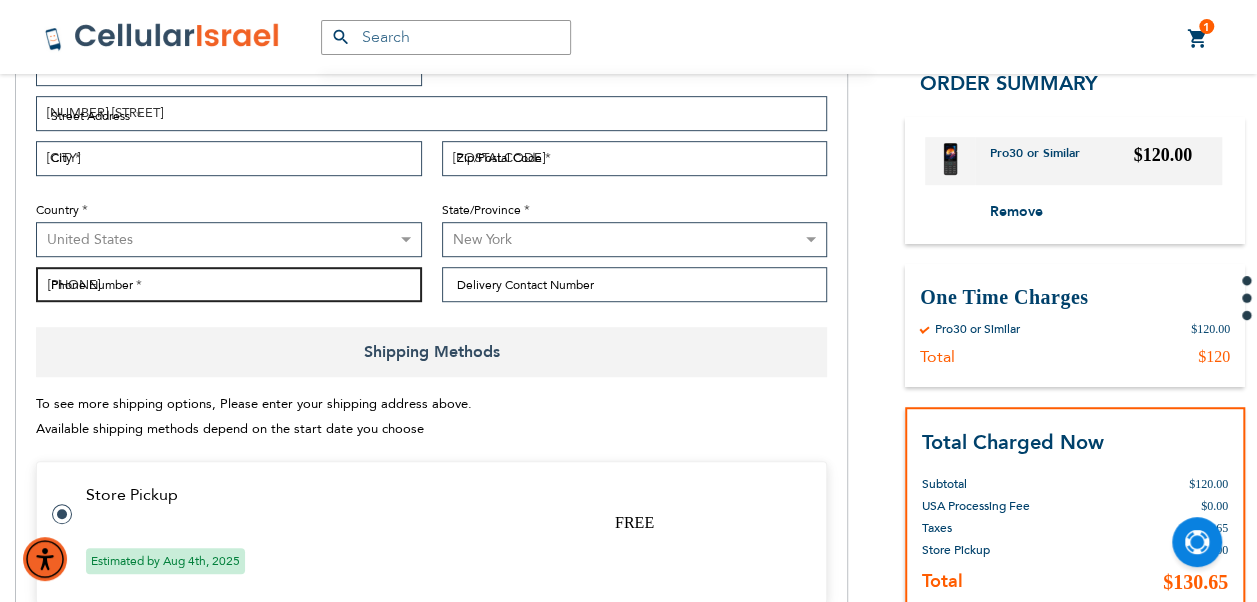 scroll, scrollTop: 385, scrollLeft: 0, axis: vertical 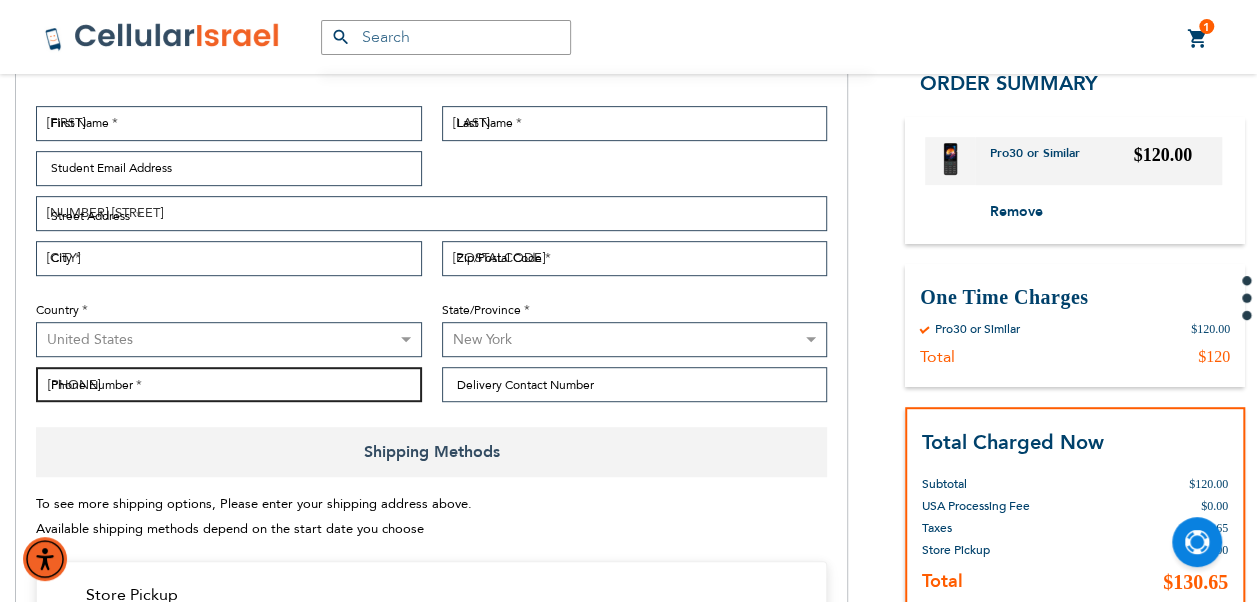 type on "[PHONE]" 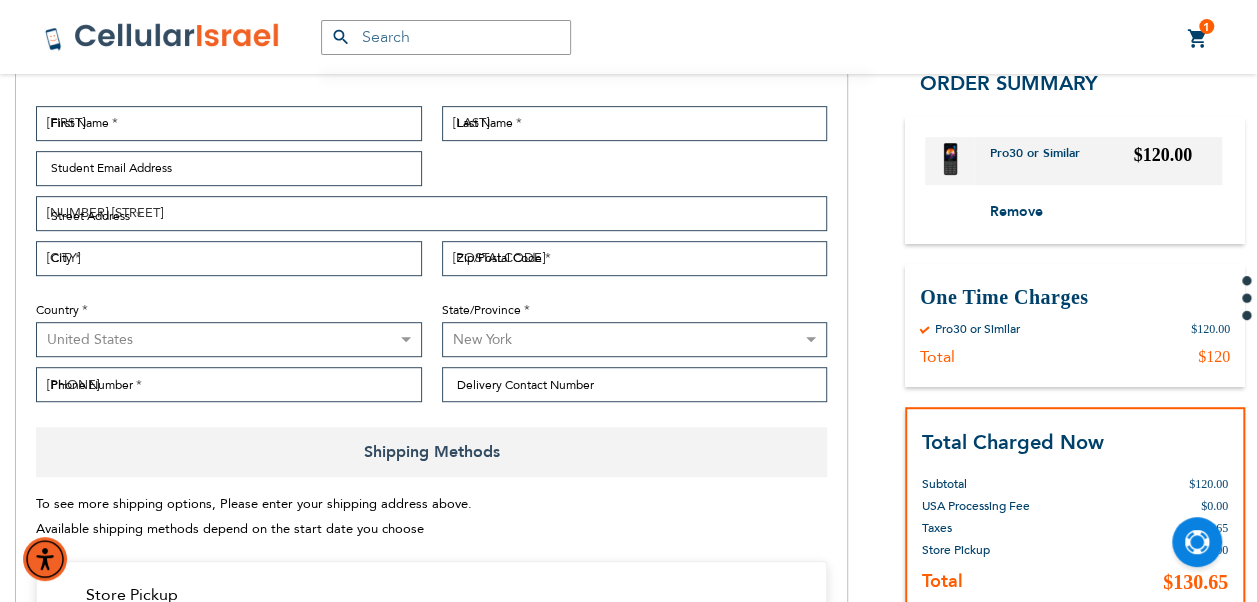 click on "[FIRST] [LAST]
[FIRST]
[LAST]
[LAST]
[EMAIL]
[STREET]
[STREET]
[NUMBER] [STREET]
[CITY]
[CITY]
[POSTALCODE]" at bounding box center [431, 259] 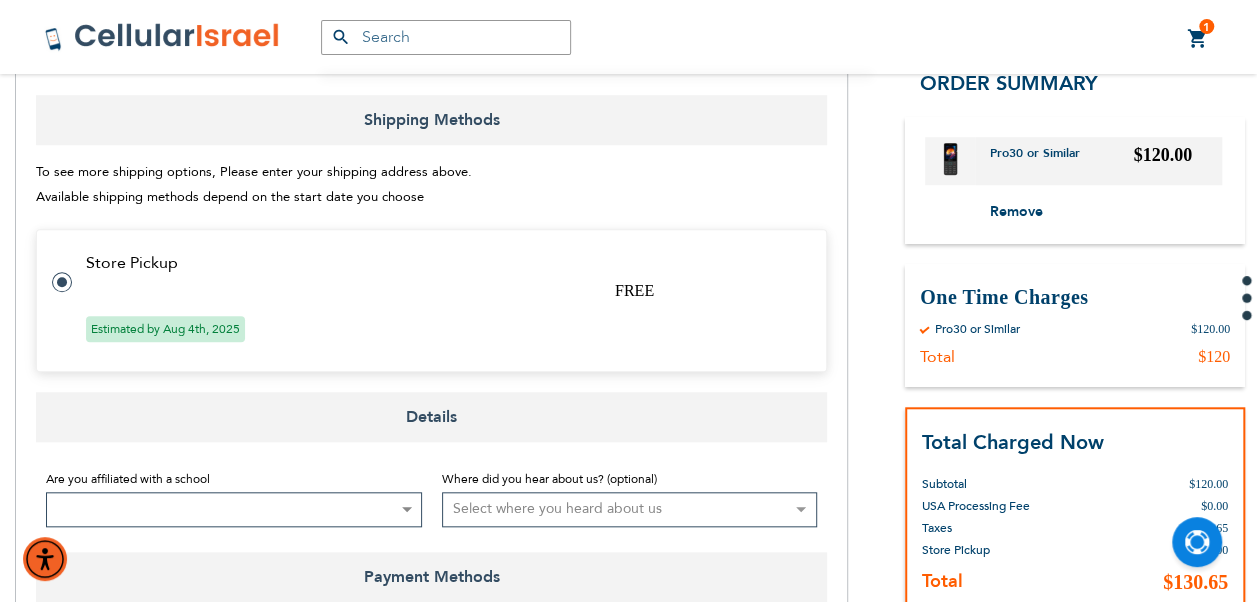 scroll, scrollTop: 885, scrollLeft: 0, axis: vertical 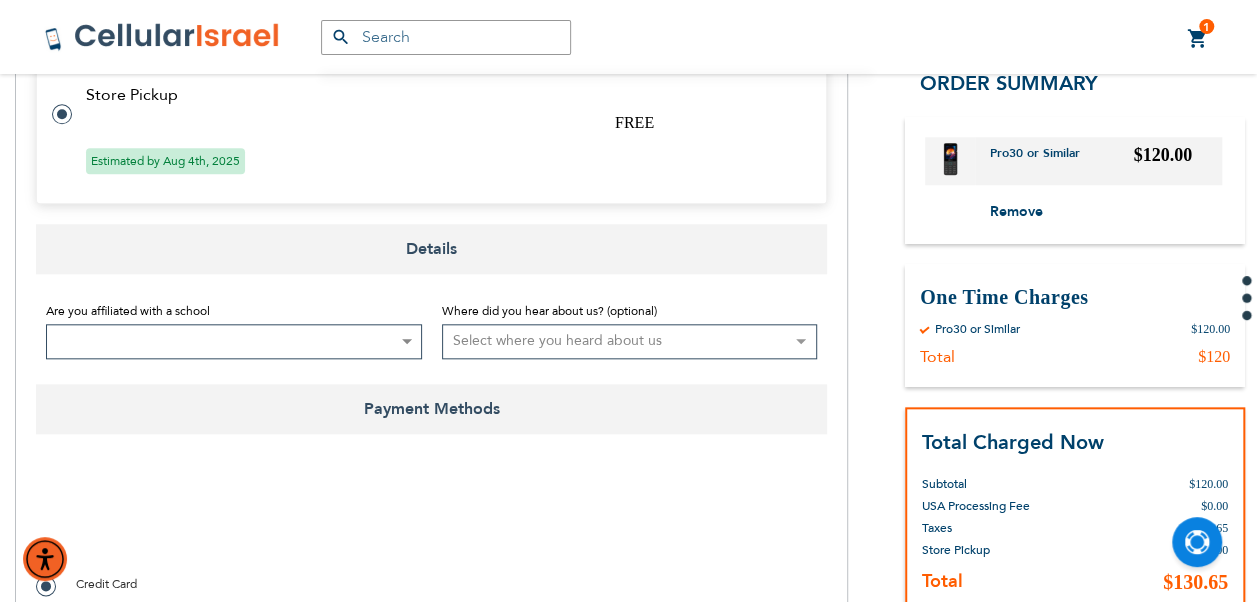 drag, startPoint x: 232, startPoint y: 337, endPoint x: 232, endPoint y: 354, distance: 17 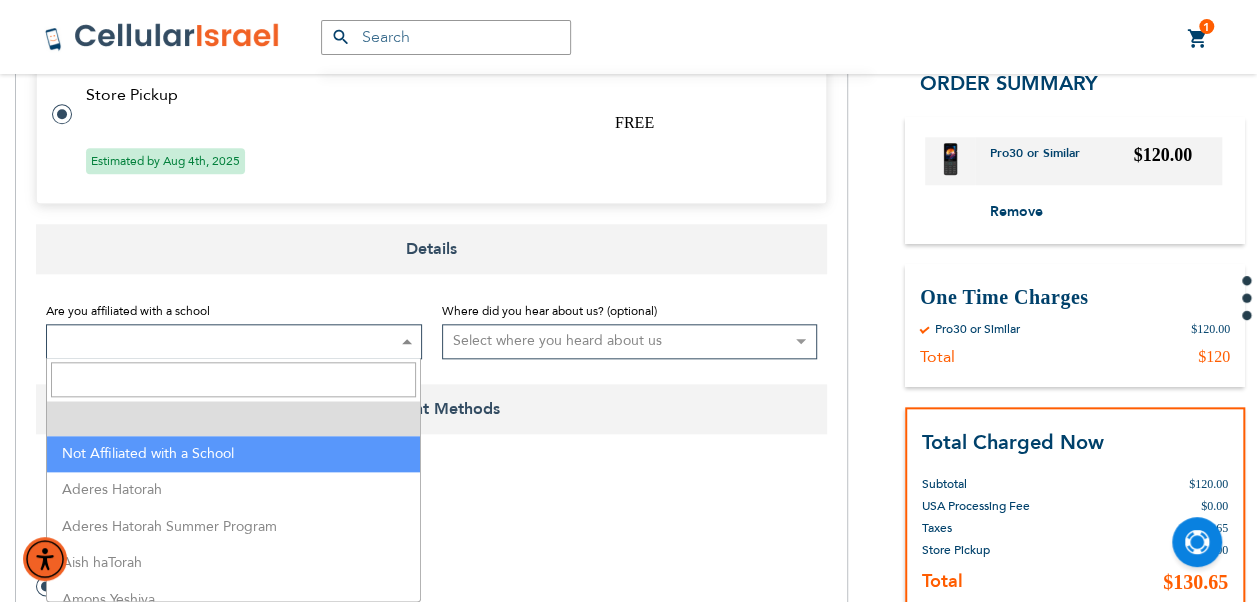 select on "199" 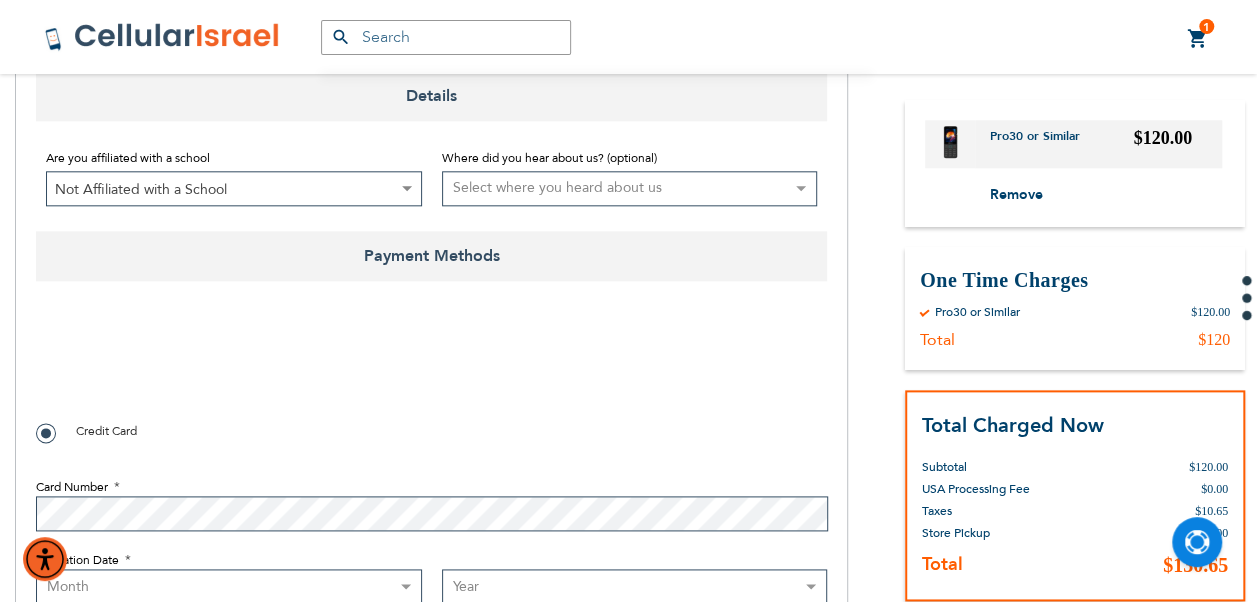 scroll, scrollTop: 1185, scrollLeft: 0, axis: vertical 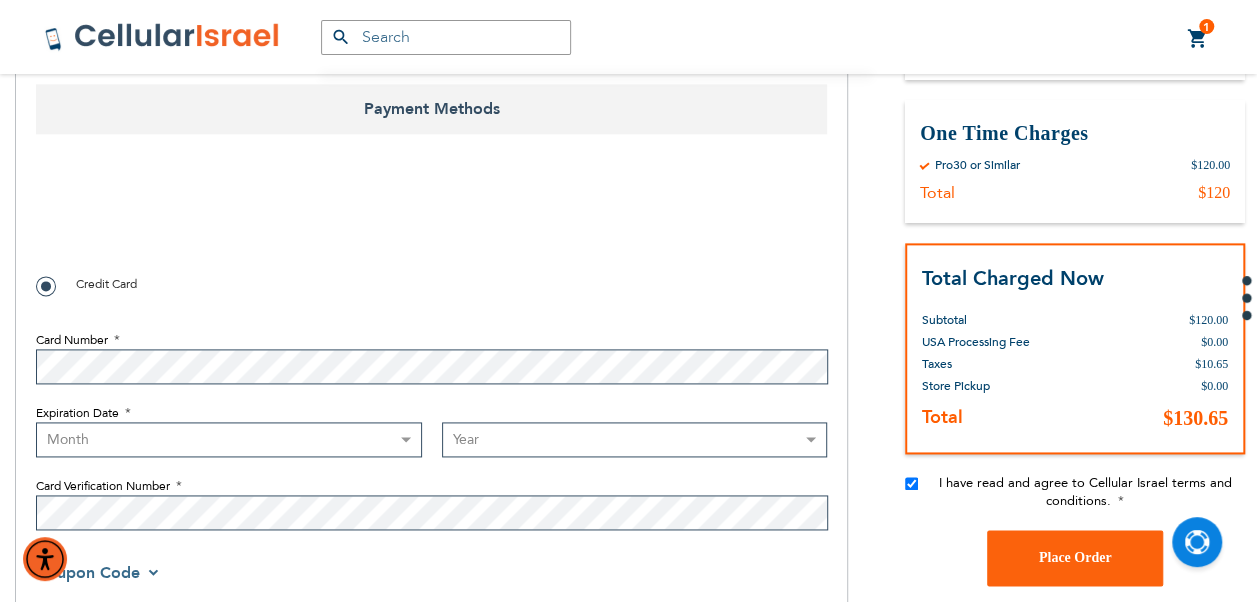 checkbox on "true" 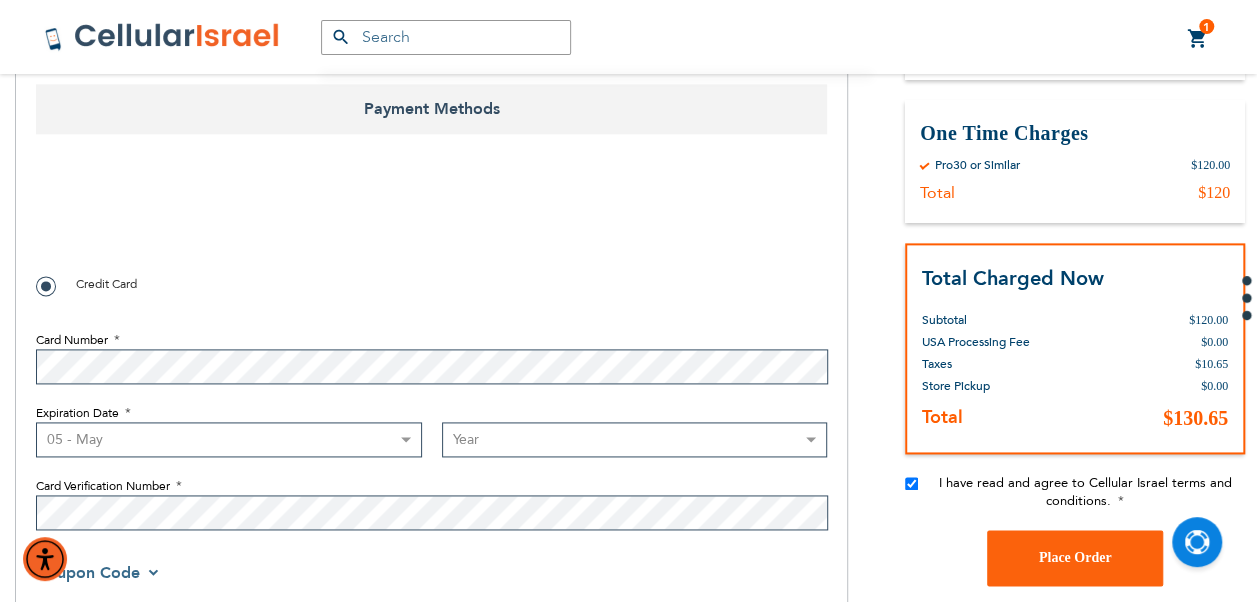 click on "Month 01 - January 02 - February 03 - March 04 - April 05 - May 06 - June 07 - July 08 - August 09 - September 10 - October 11 - November 12 - December" at bounding box center (229, 439) 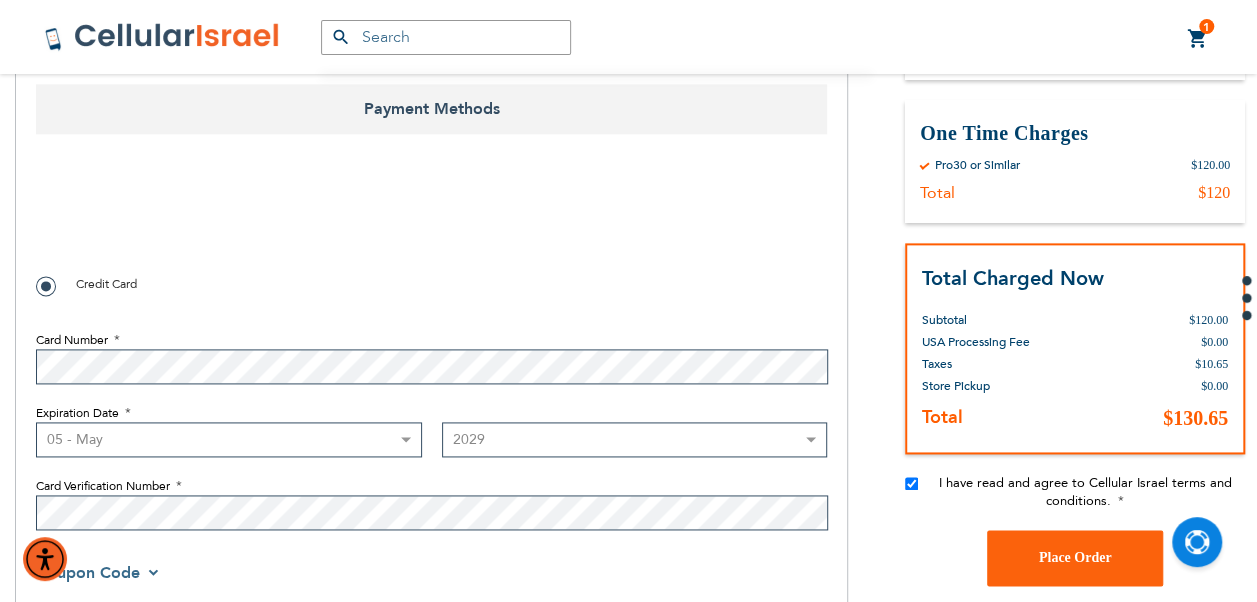 click on "Year 2025 2026 2027 2028 2029 2030 2031 2032 2033 2034 2035 2036 2037 2038 2039 2040" at bounding box center (635, 439) 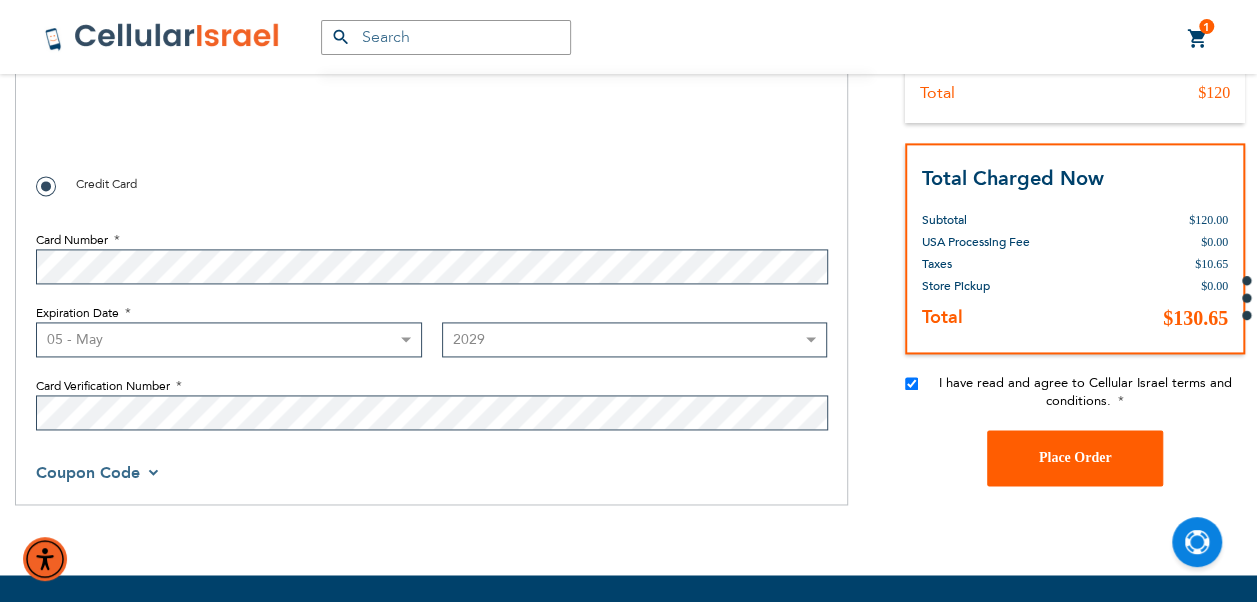 click on "Place Order" at bounding box center (1075, 457) 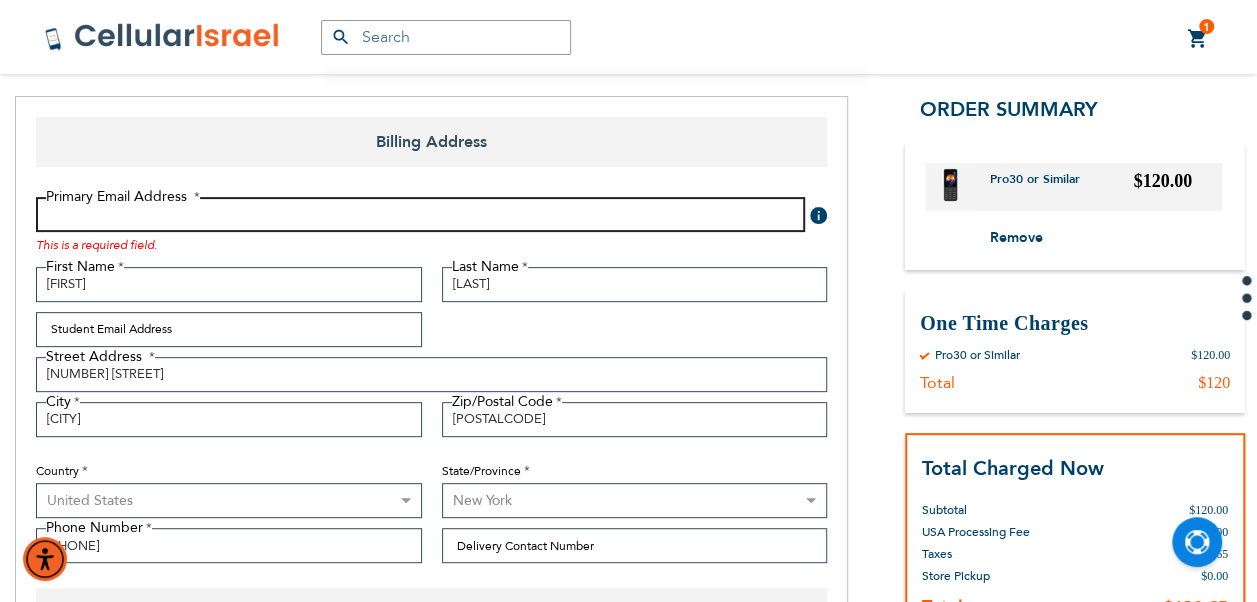 scroll, scrollTop: 219, scrollLeft: 0, axis: vertical 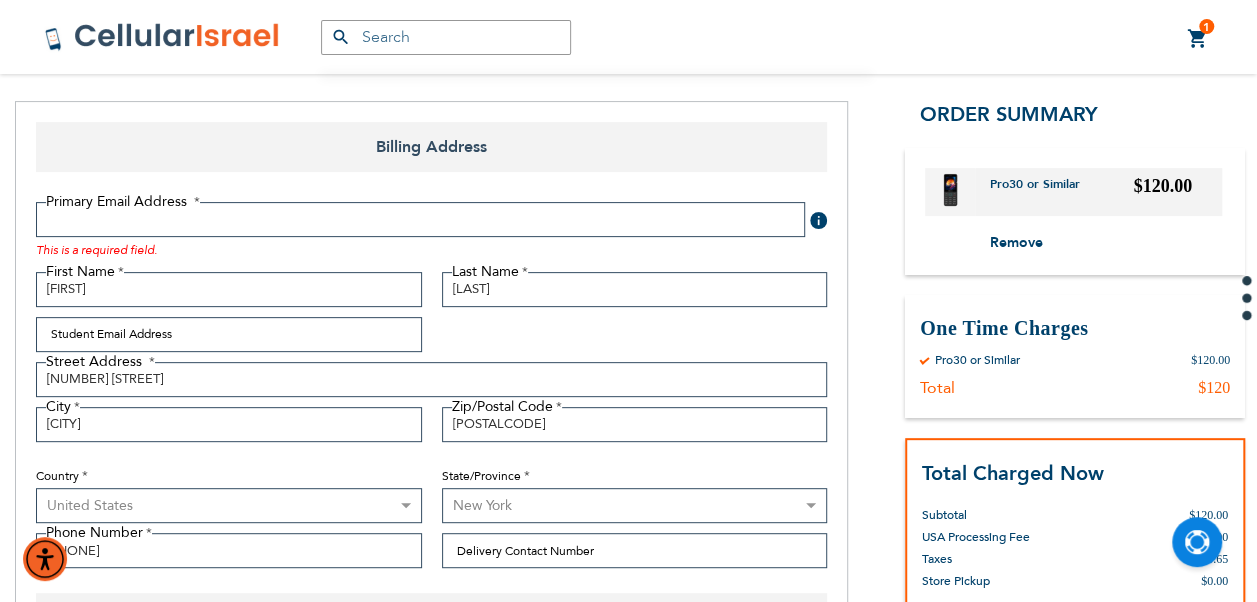 click on "Primary Email Address
Tooltip
We'll send your order confirmation here.
This is a required field.
Click Here
Password
You already have an account with us. Sign in or continue as guest.
[STREET]
[EMAIL]
Click Here" at bounding box center (431, 390) 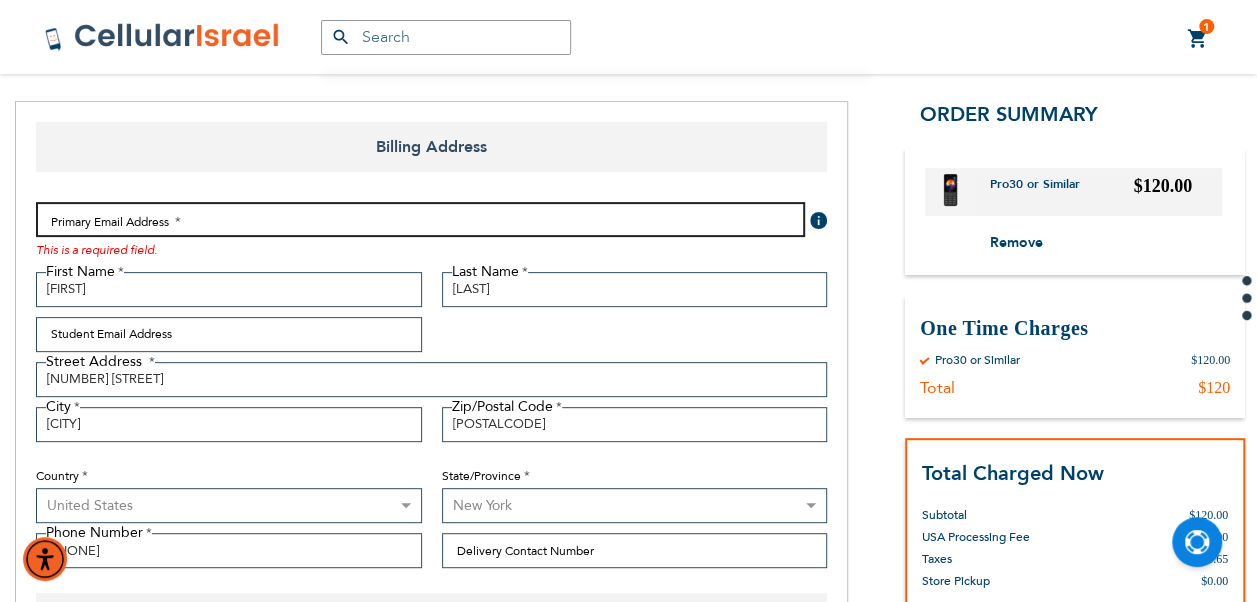 click on "Email Address" at bounding box center [420, 219] 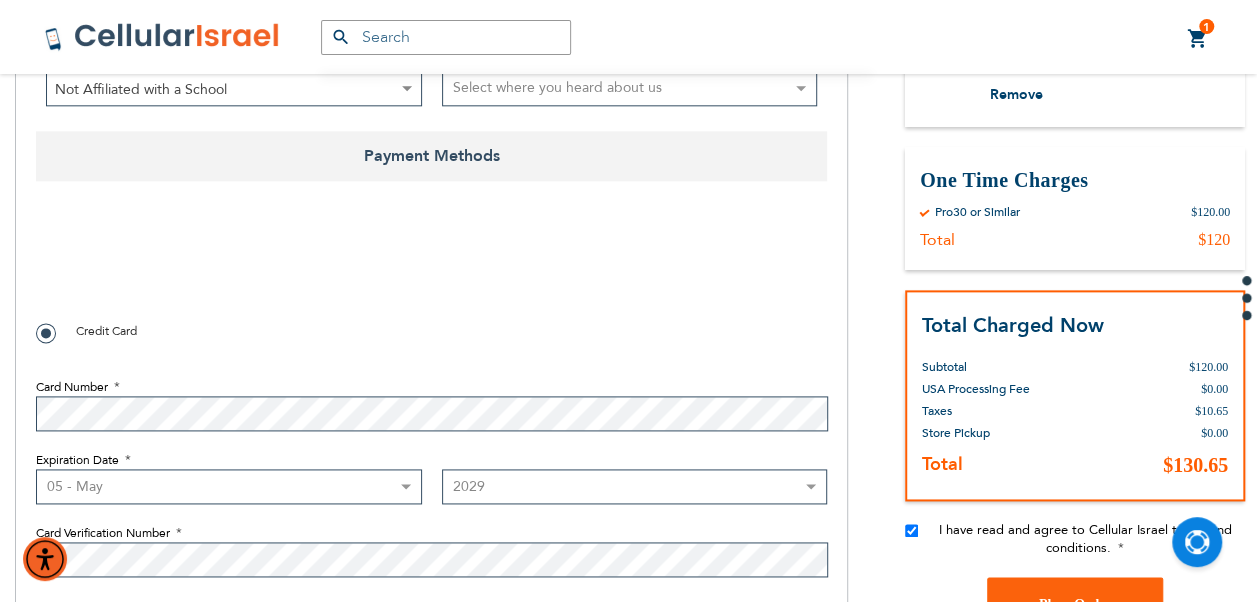 scroll, scrollTop: 1319, scrollLeft: 0, axis: vertical 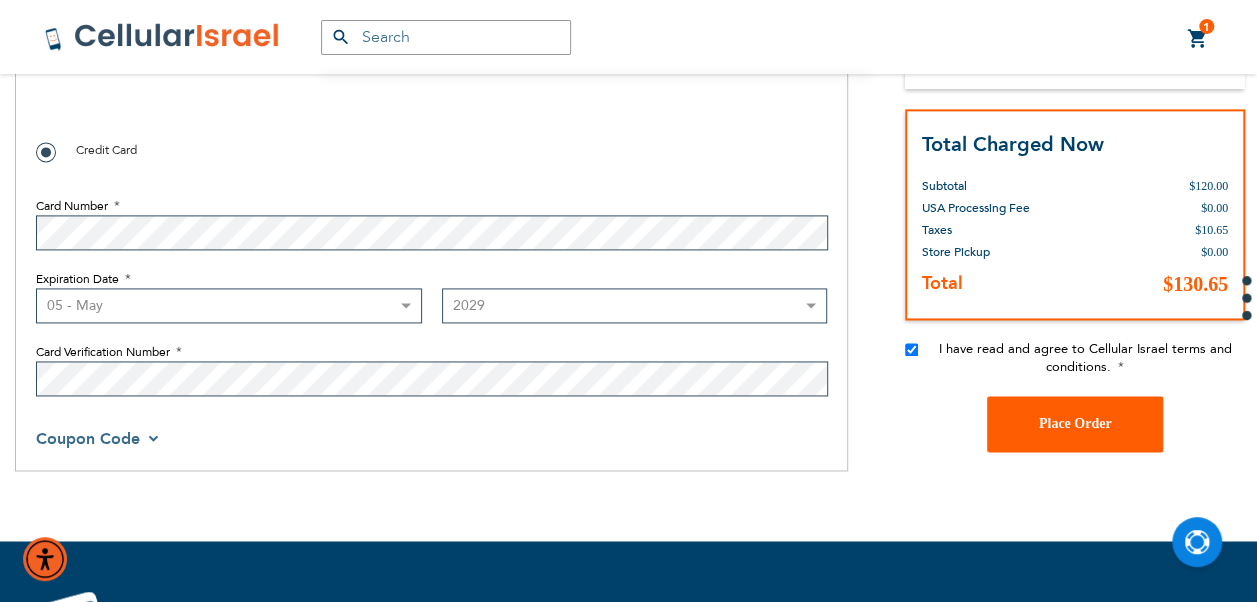 type on "[EMAIL]" 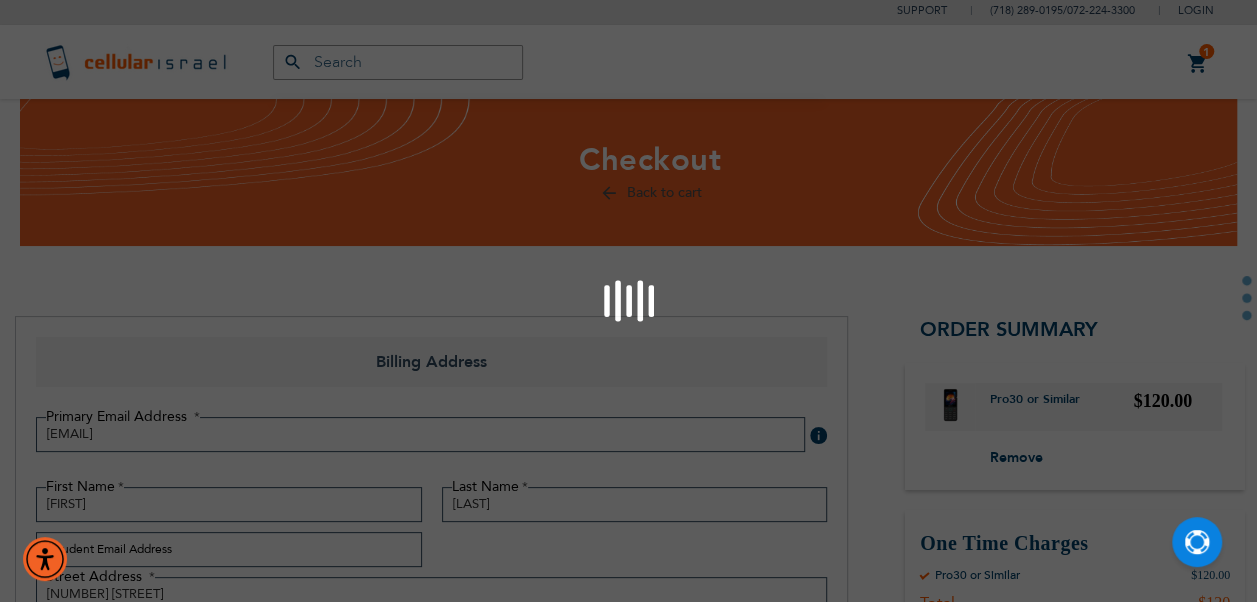 scroll, scrollTop: 0, scrollLeft: 0, axis: both 